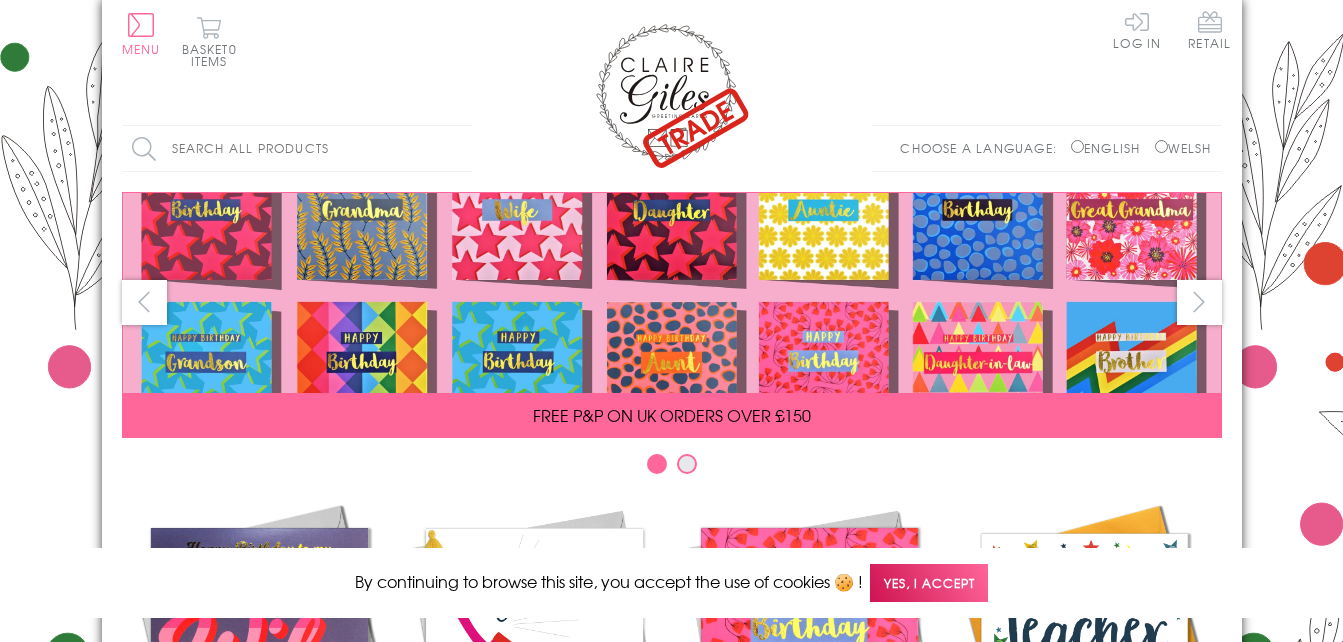 scroll, scrollTop: 0, scrollLeft: 0, axis: both 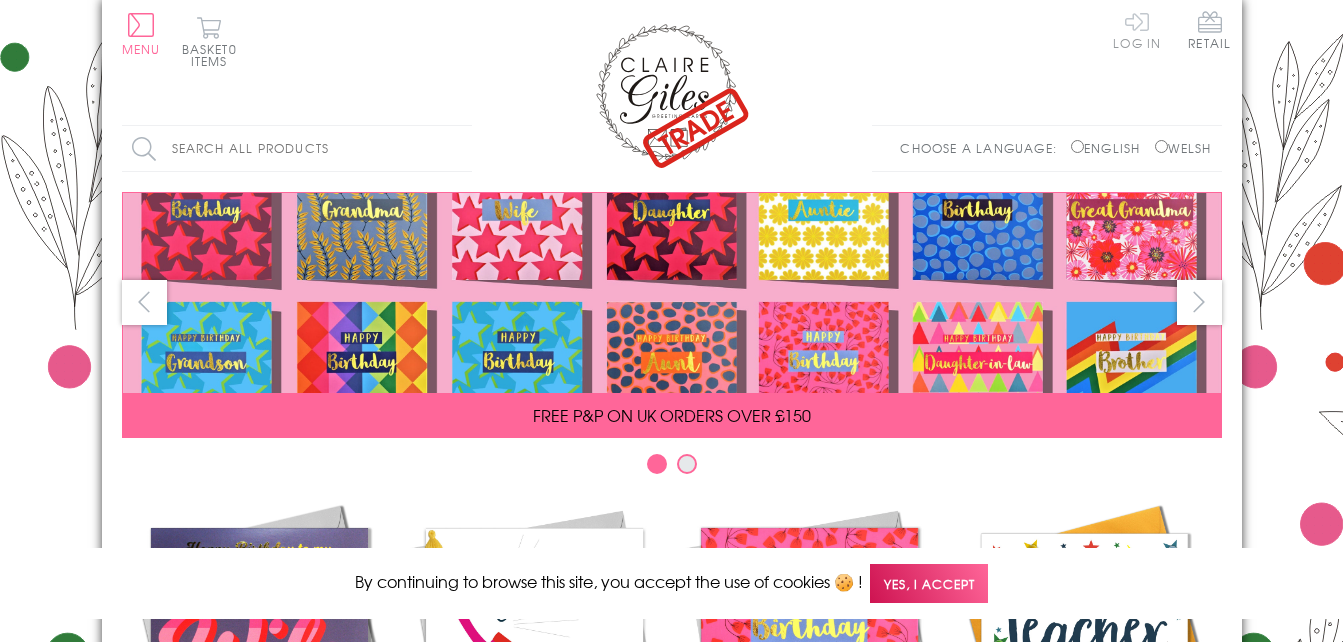 click on "Log In" at bounding box center [1137, 29] 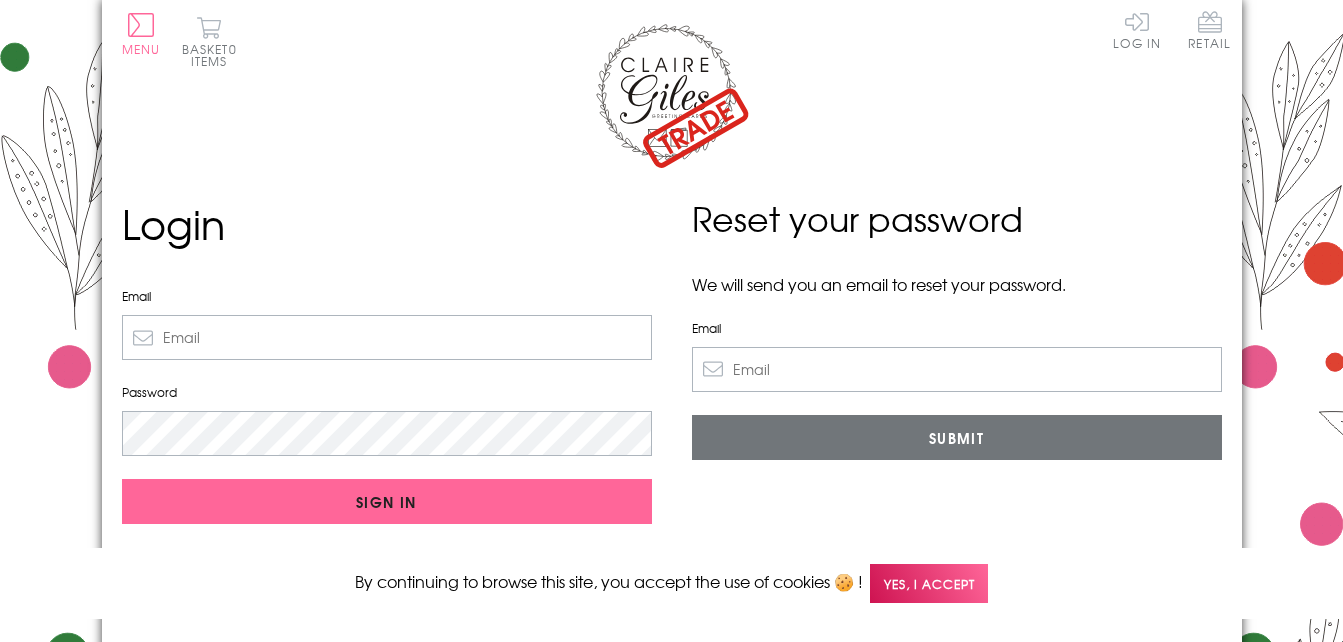 scroll, scrollTop: 0, scrollLeft: 0, axis: both 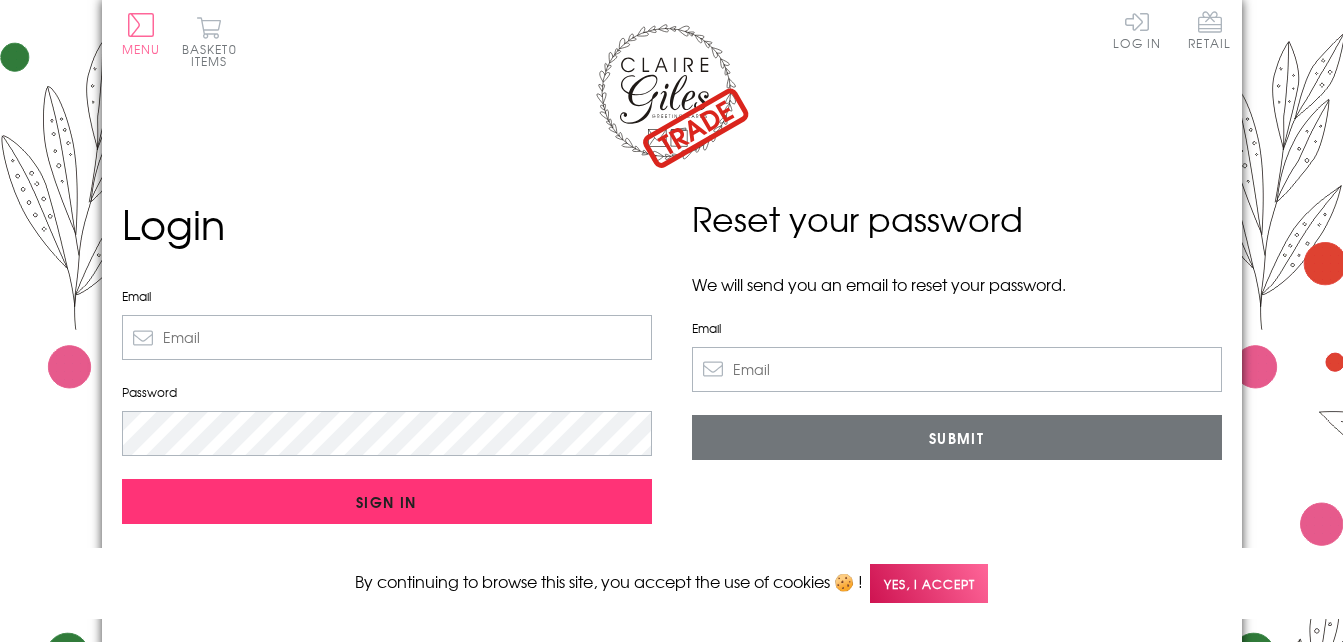click on "Sign In" at bounding box center (387, 501) 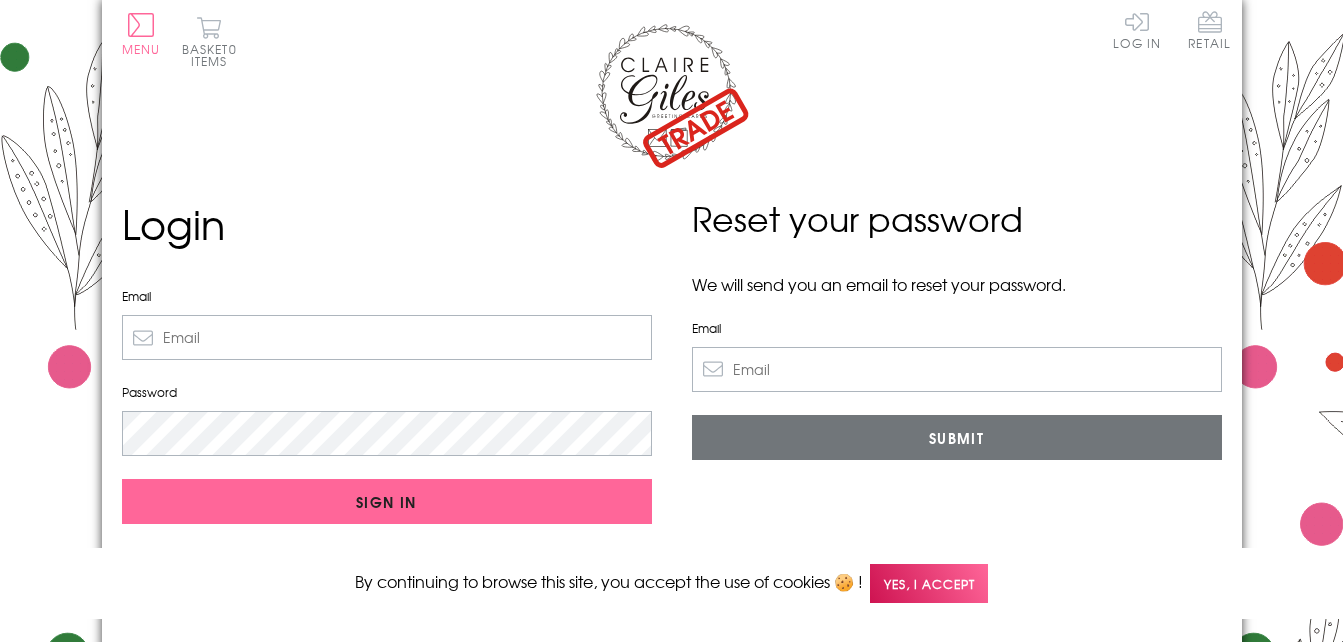 click on "Email" at bounding box center [387, 337] 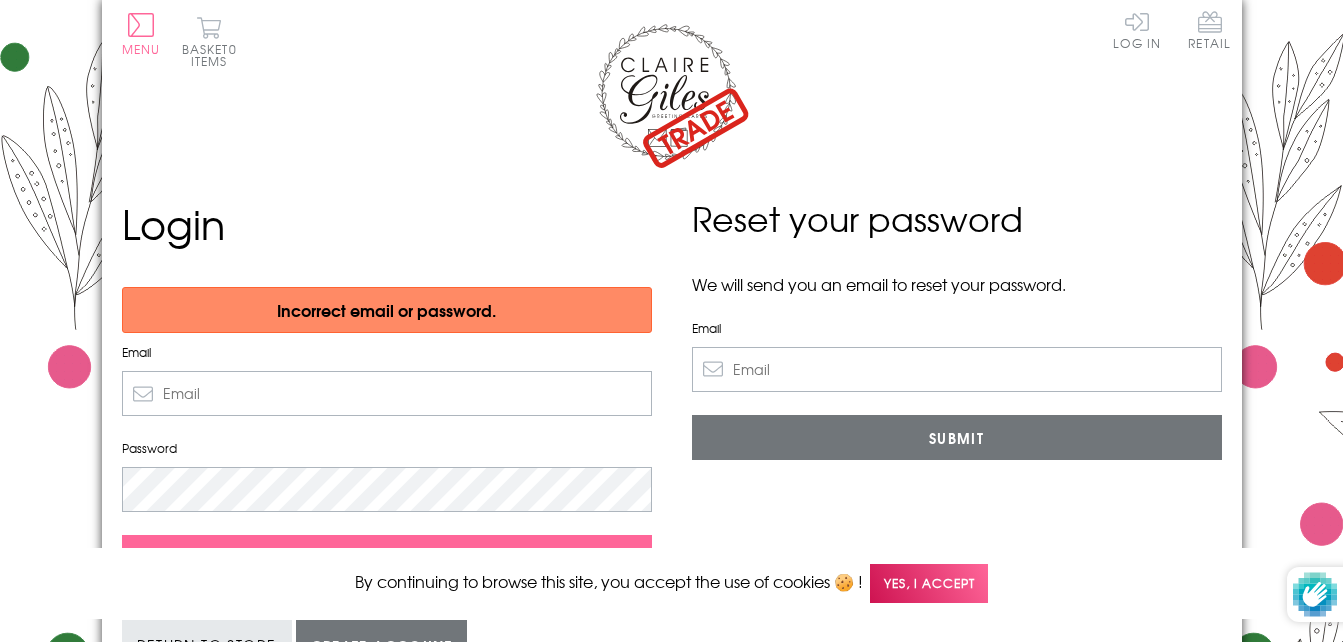 scroll, scrollTop: 0, scrollLeft: 0, axis: both 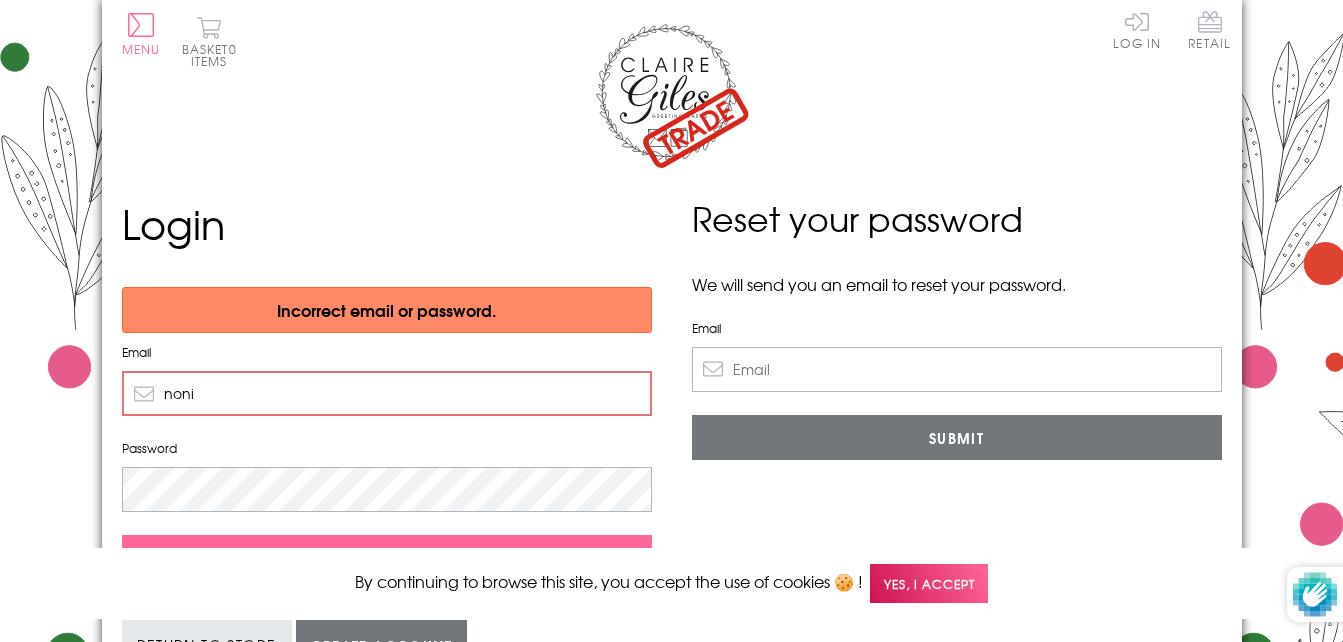 type on "nonifhobbs@hotmail.co.uk" 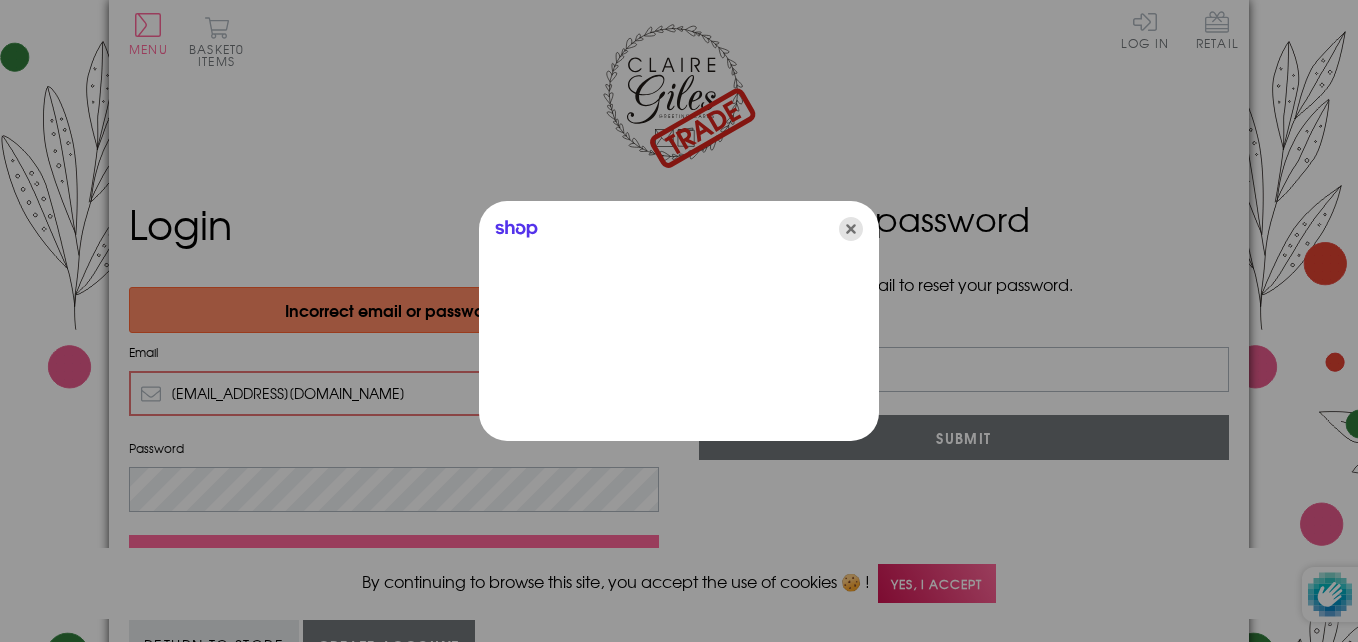 click 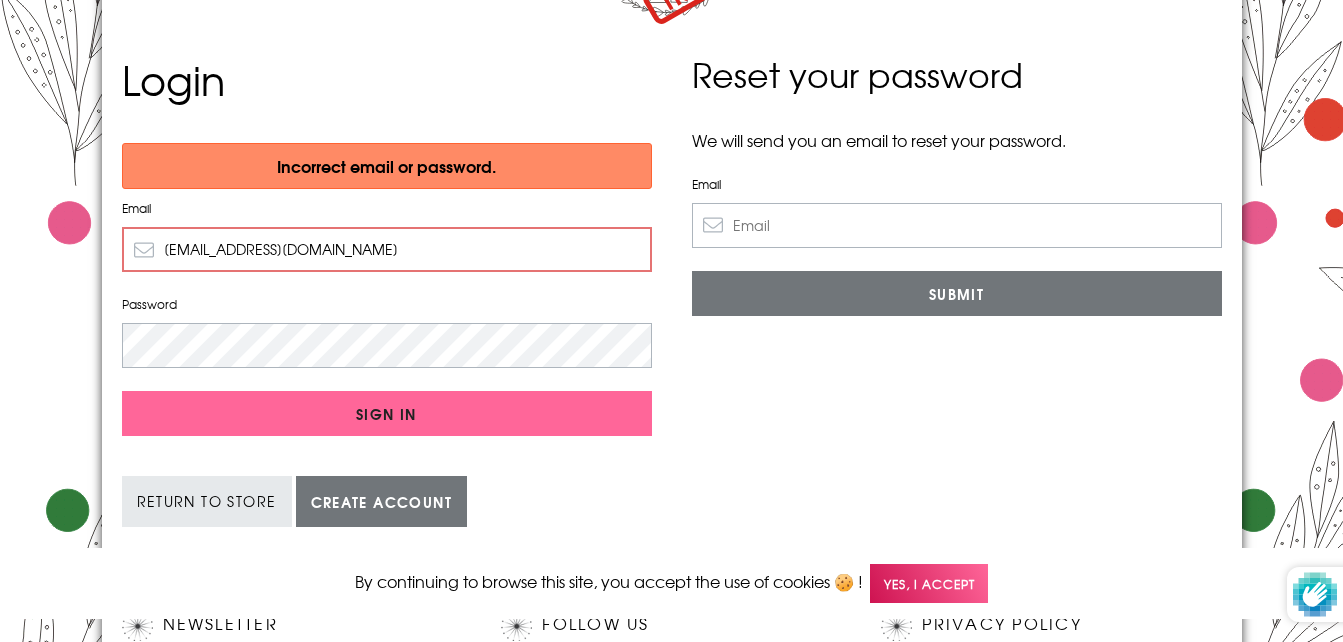 scroll, scrollTop: 146, scrollLeft: 0, axis: vertical 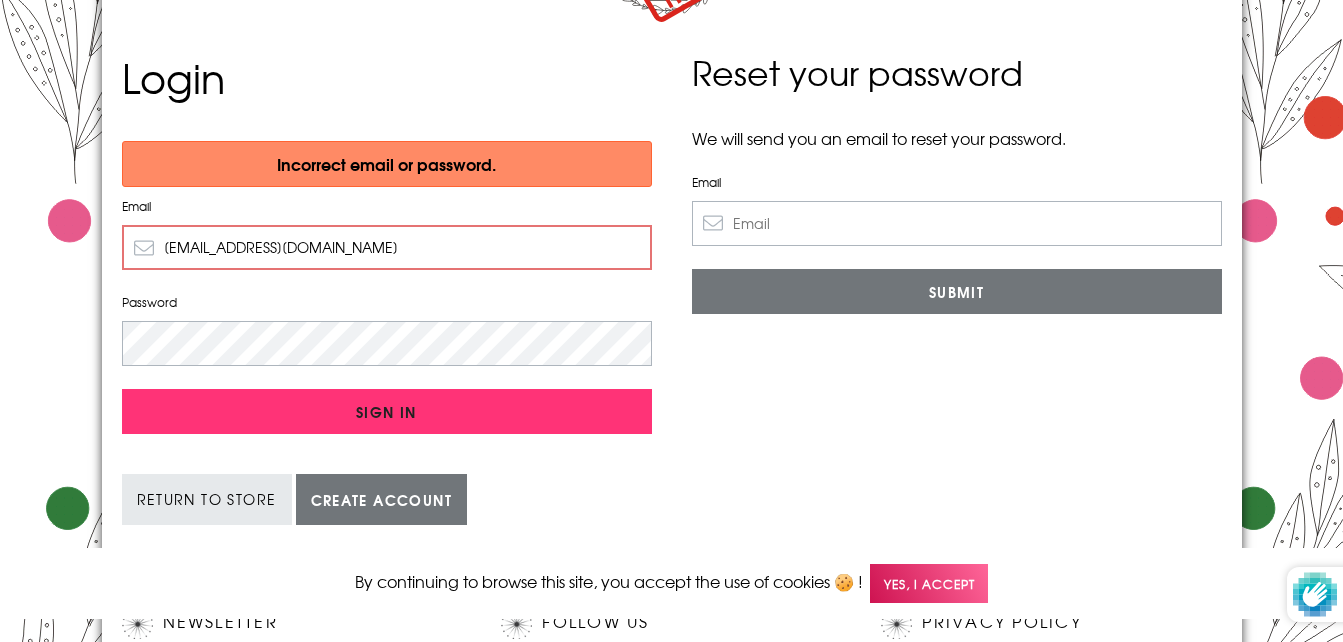 click on "Sign In" at bounding box center [387, 411] 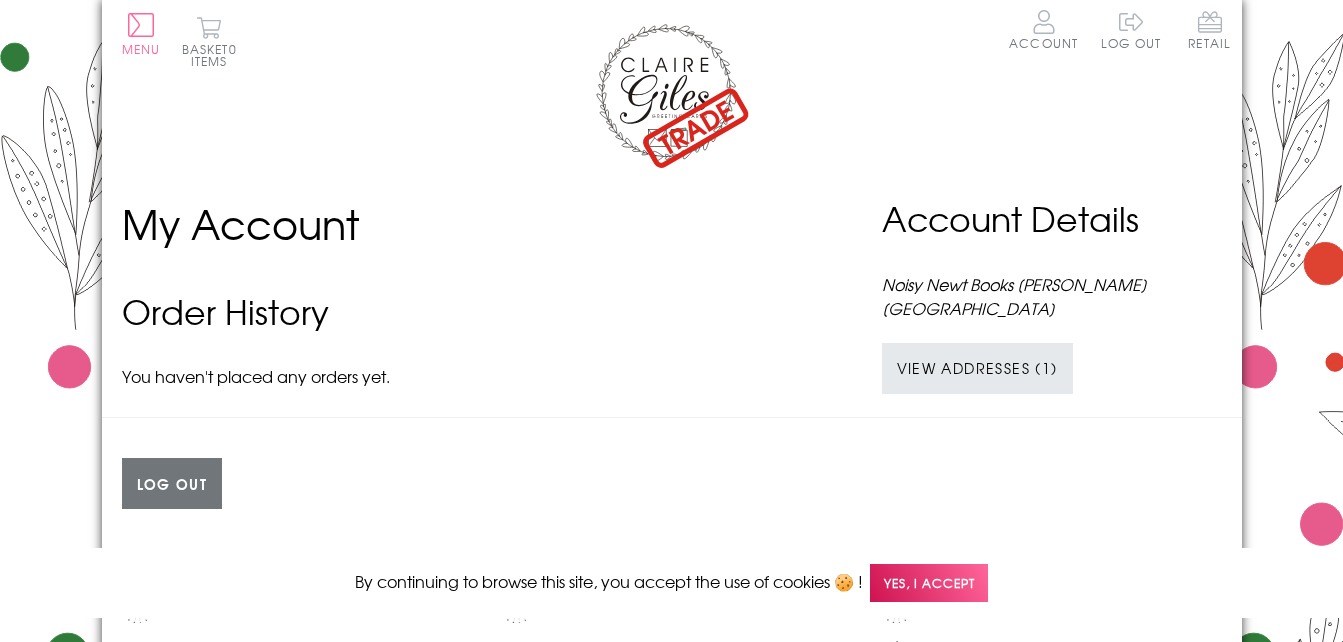 scroll, scrollTop: 0, scrollLeft: 0, axis: both 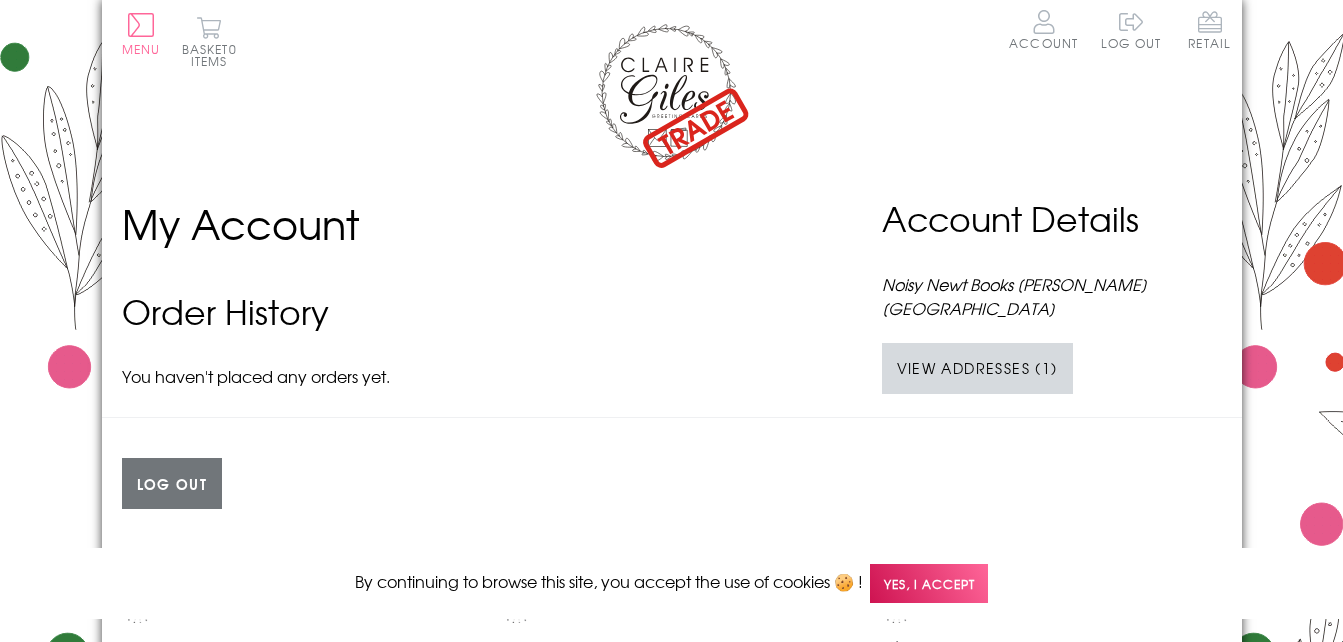 click on "View Addresses (1)" at bounding box center [977, 368] 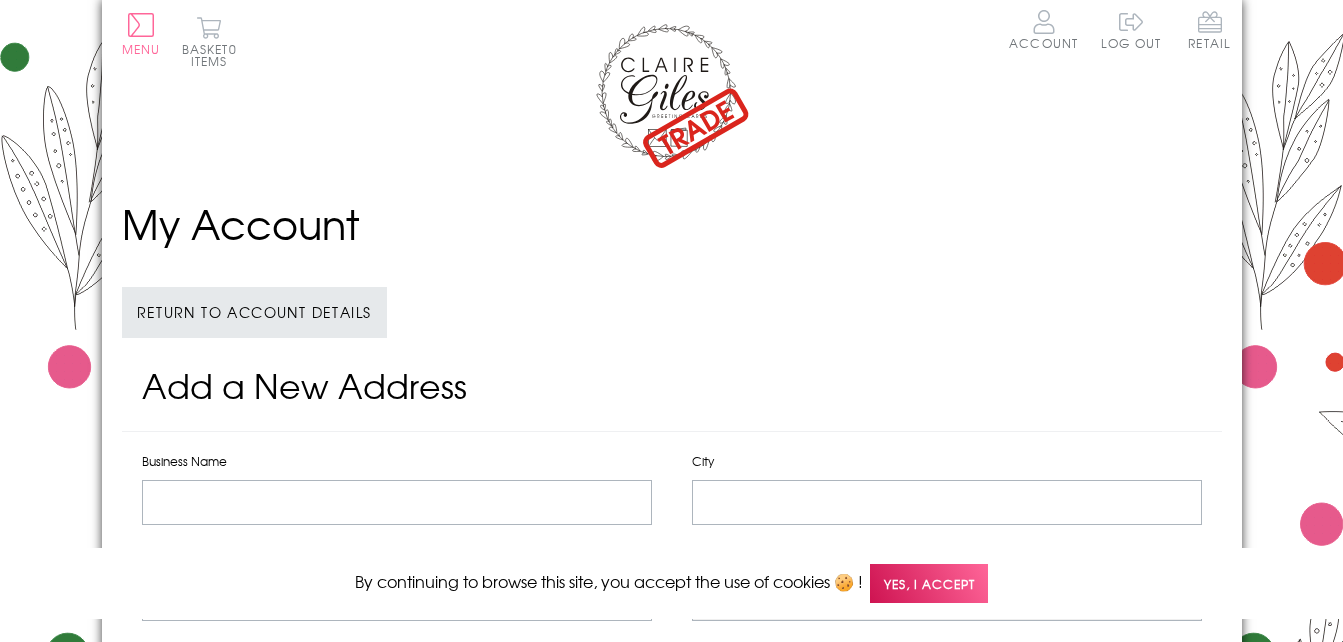 scroll, scrollTop: 0, scrollLeft: 0, axis: both 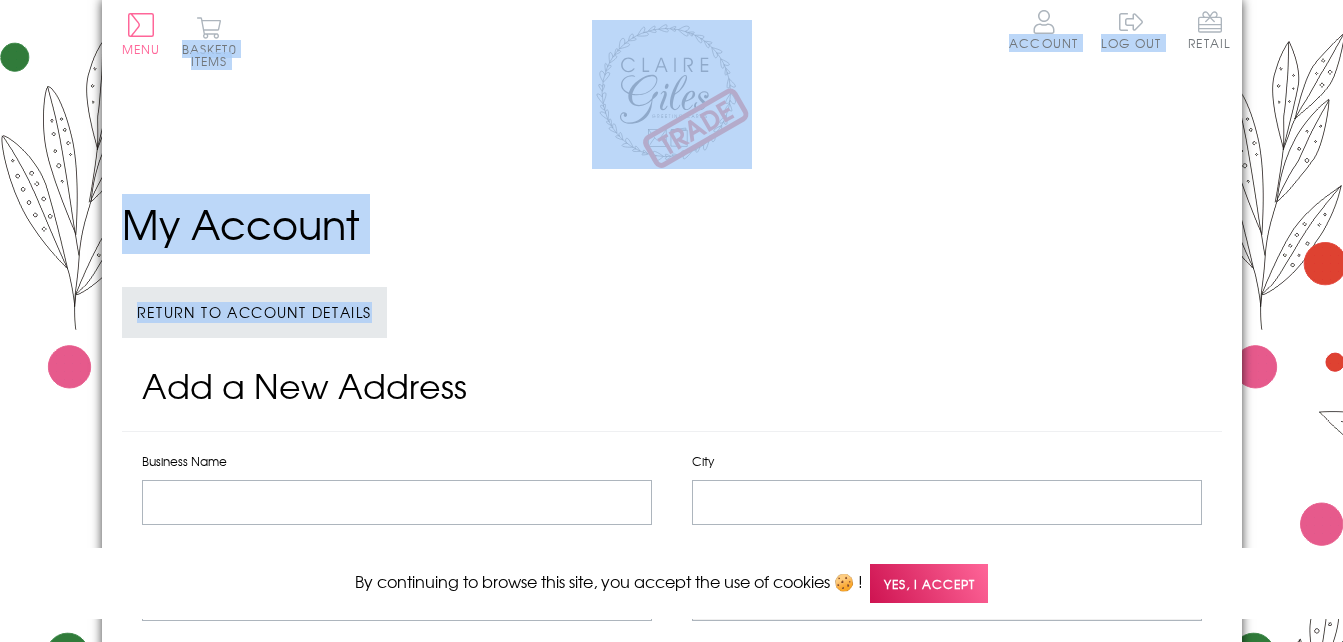 drag, startPoint x: 1336, startPoint y: 159, endPoint x: 1359, endPoint y: 260, distance: 103.58572 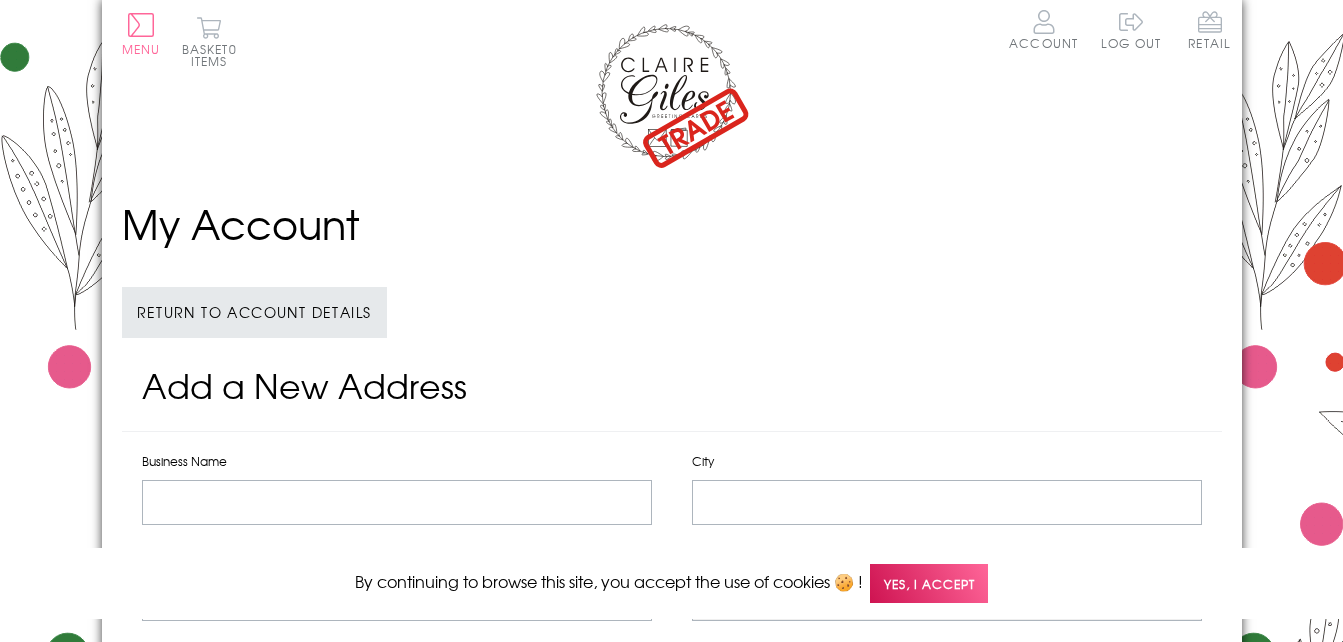 click on "My Account
Return to Account Details" at bounding box center [672, 277] 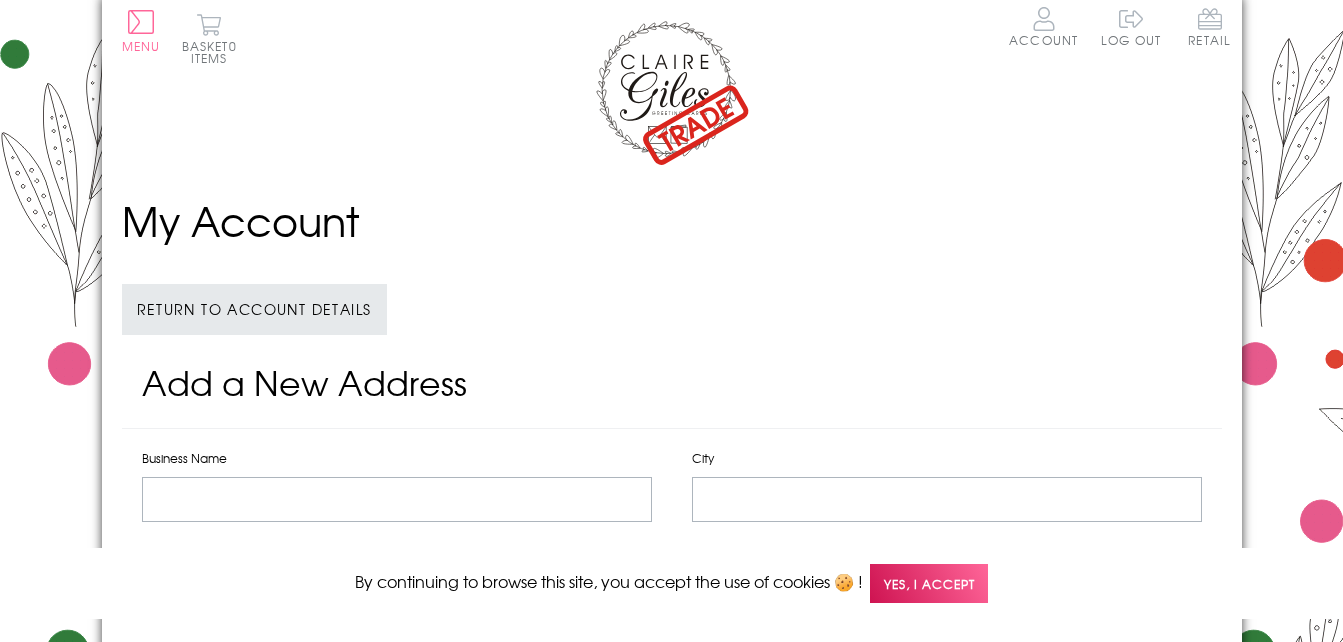 scroll, scrollTop: 0, scrollLeft: 0, axis: both 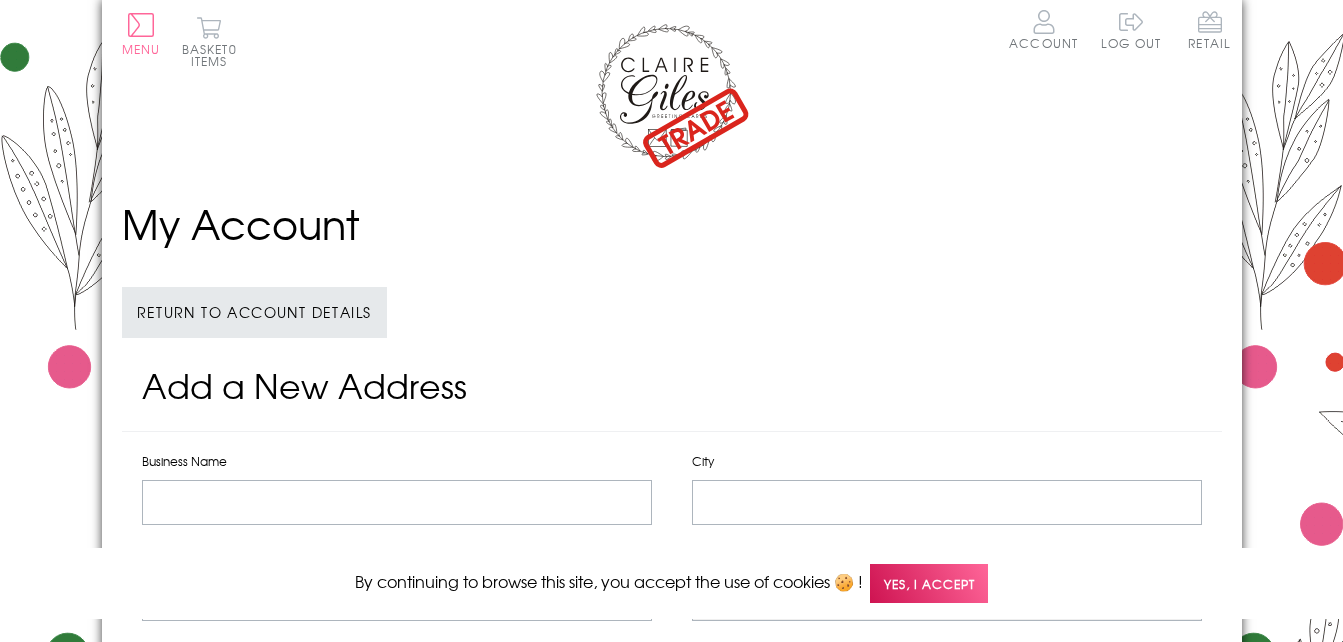 click on "Close
Quick Links
Home
Your Account
Login
Your Basket
Contact Us
All Occasions
Academic
Age Cards
Anniversary
Baby Cards
Birthdays
Christmas
Communion and Confirmation
Congratulations" at bounding box center [671, 971] 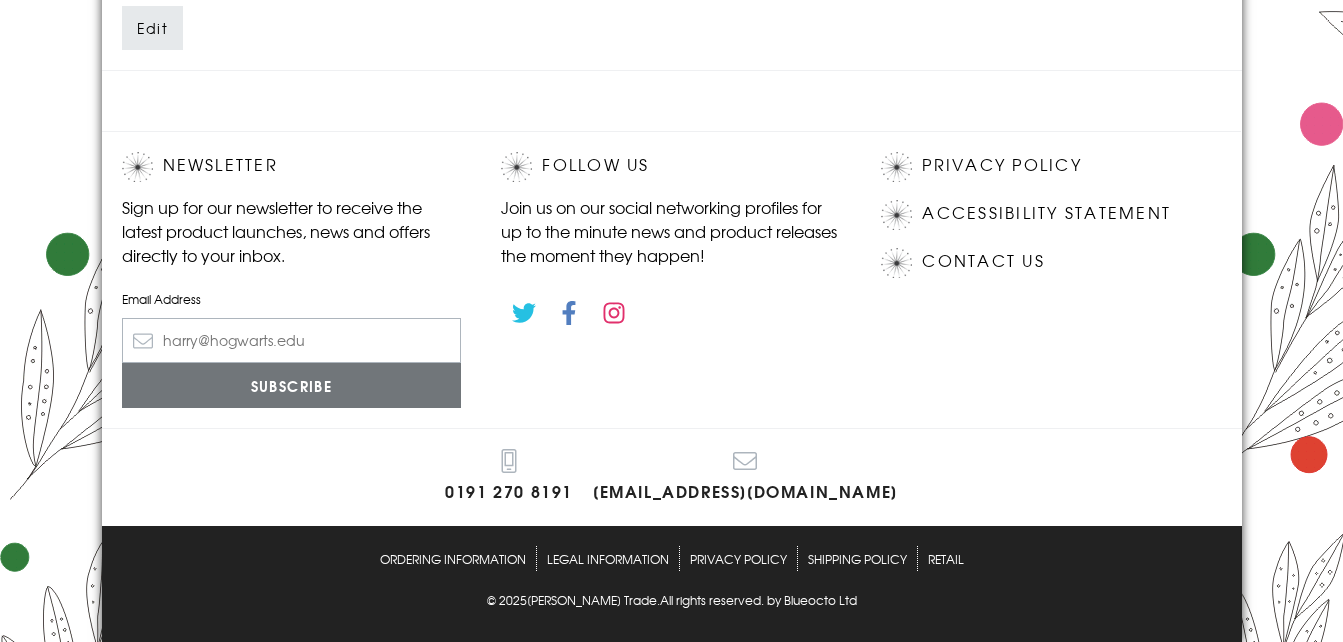 scroll, scrollTop: 0, scrollLeft: 0, axis: both 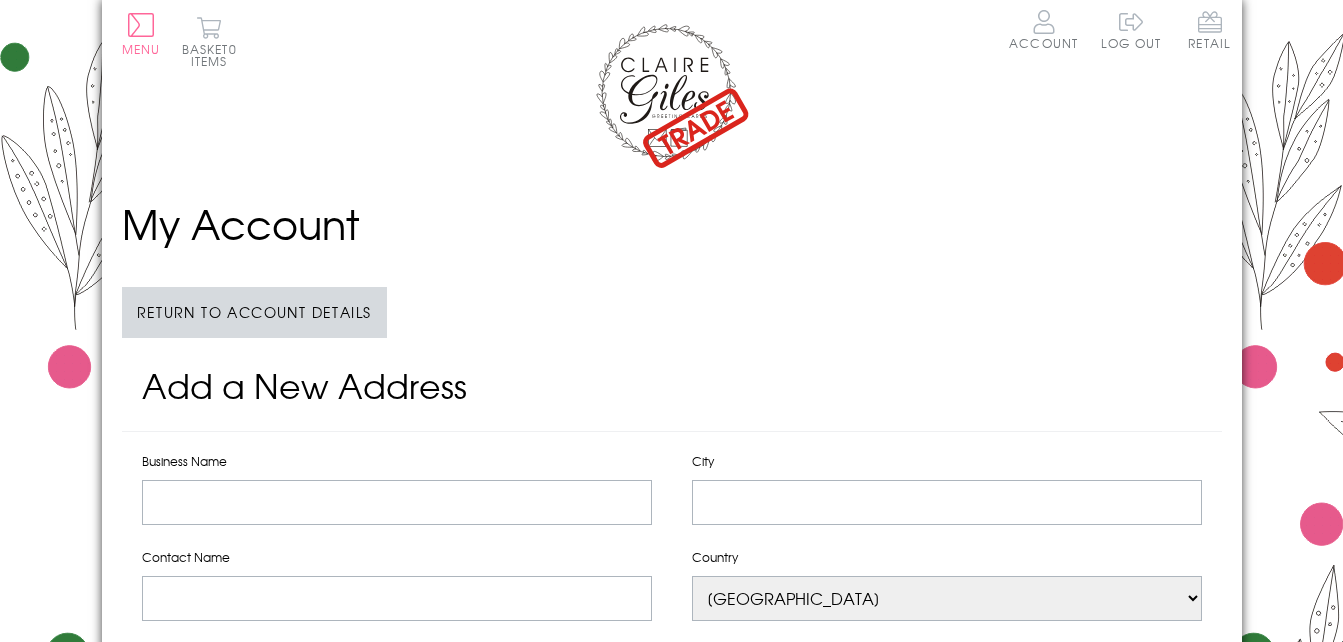 click on "Return to Account Details" at bounding box center [254, 312] 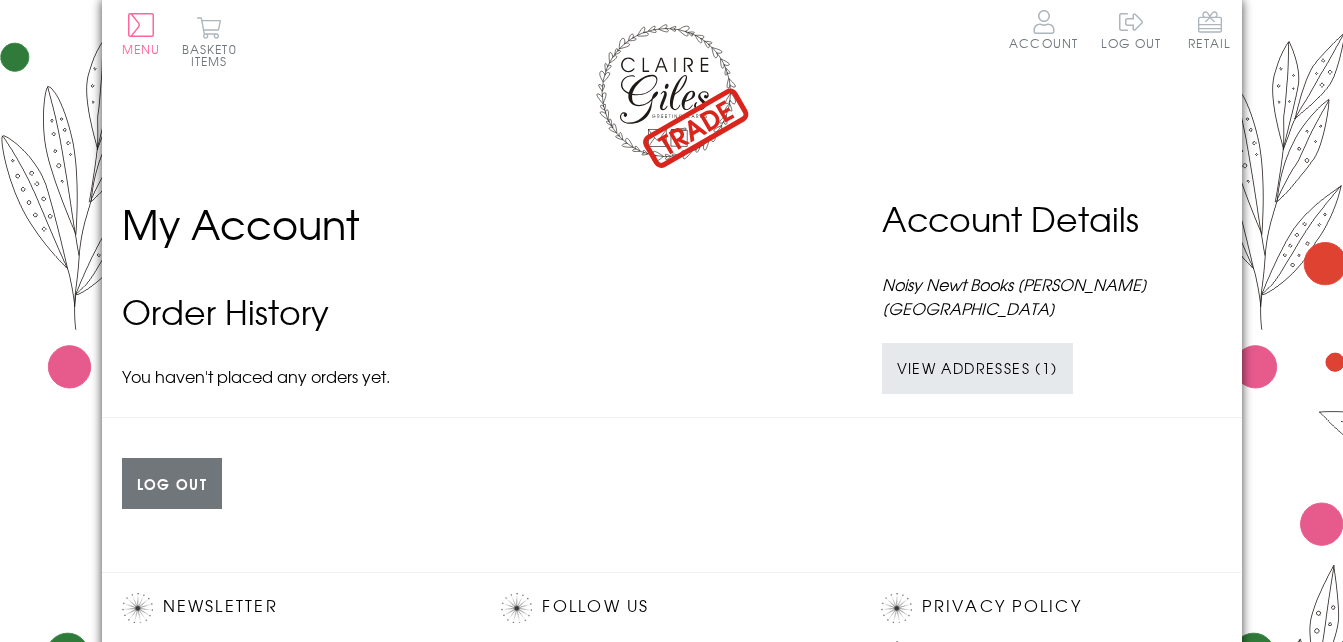 scroll, scrollTop: 0, scrollLeft: 0, axis: both 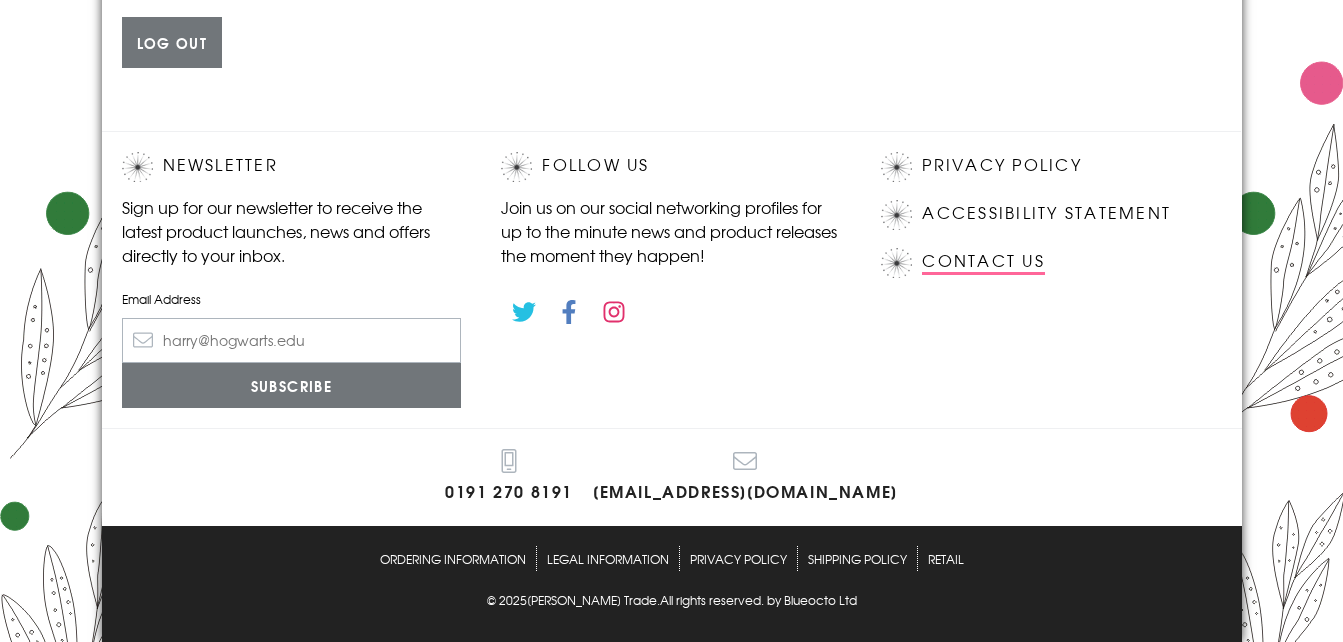 click on "Contact Us" at bounding box center (983, 261) 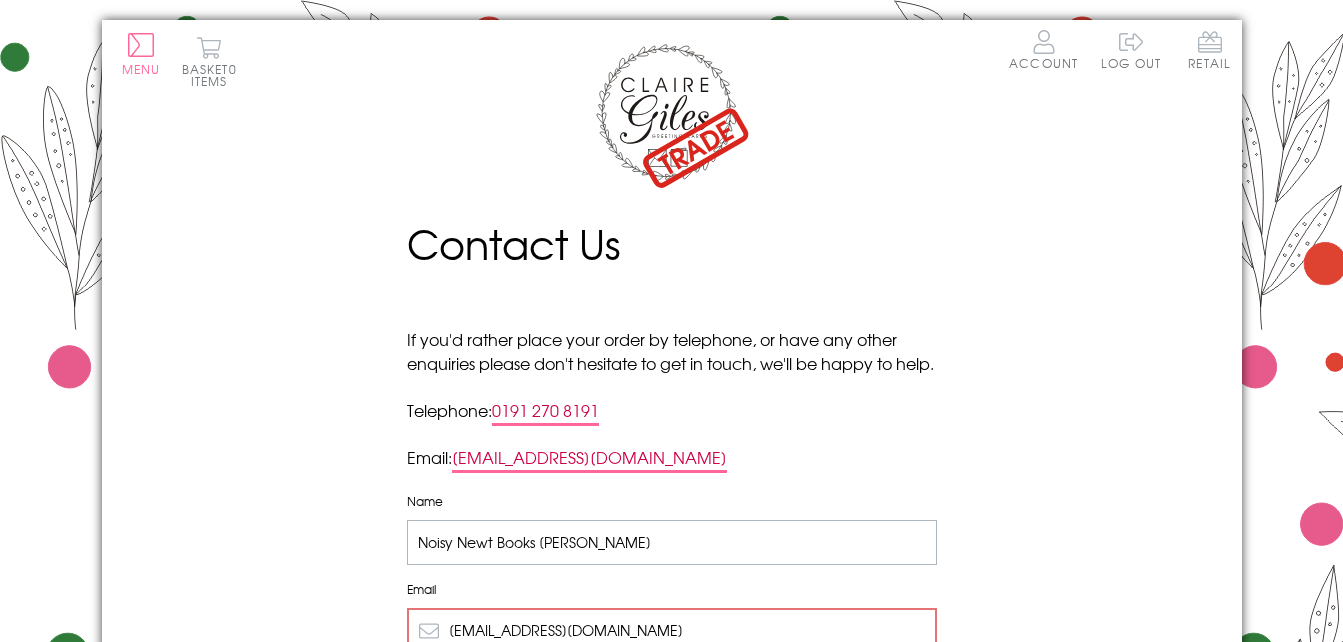 scroll, scrollTop: 0, scrollLeft: 0, axis: both 